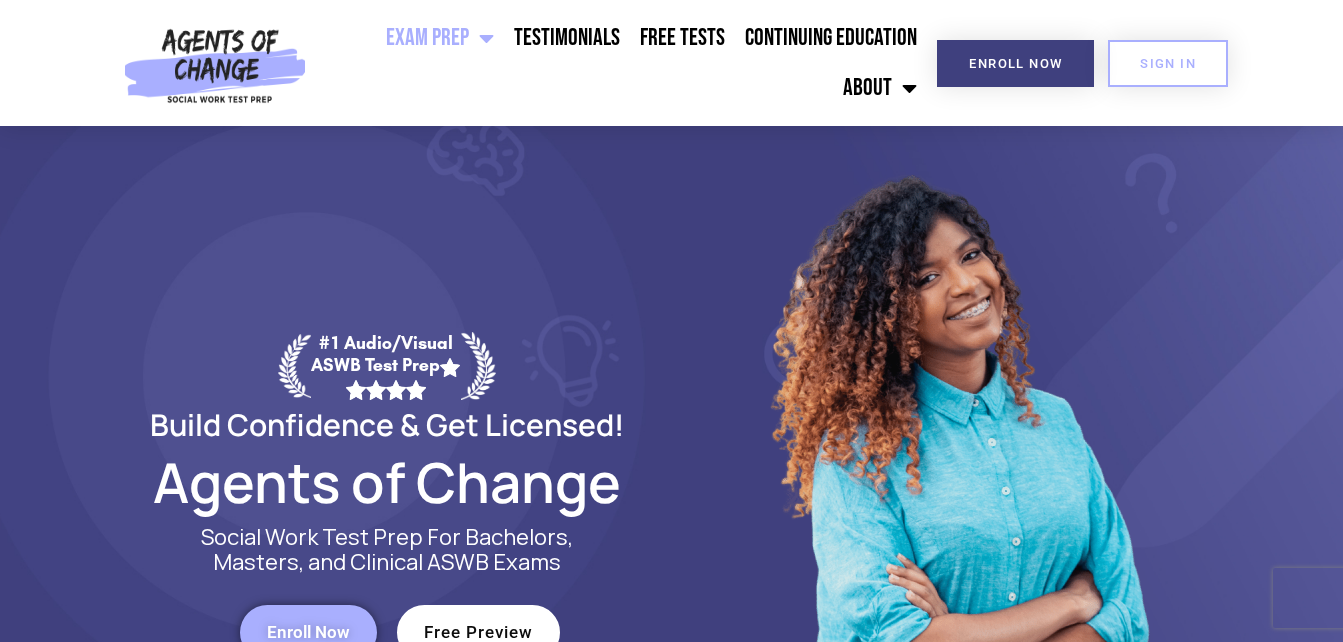 scroll, scrollTop: 0, scrollLeft: 0, axis: both 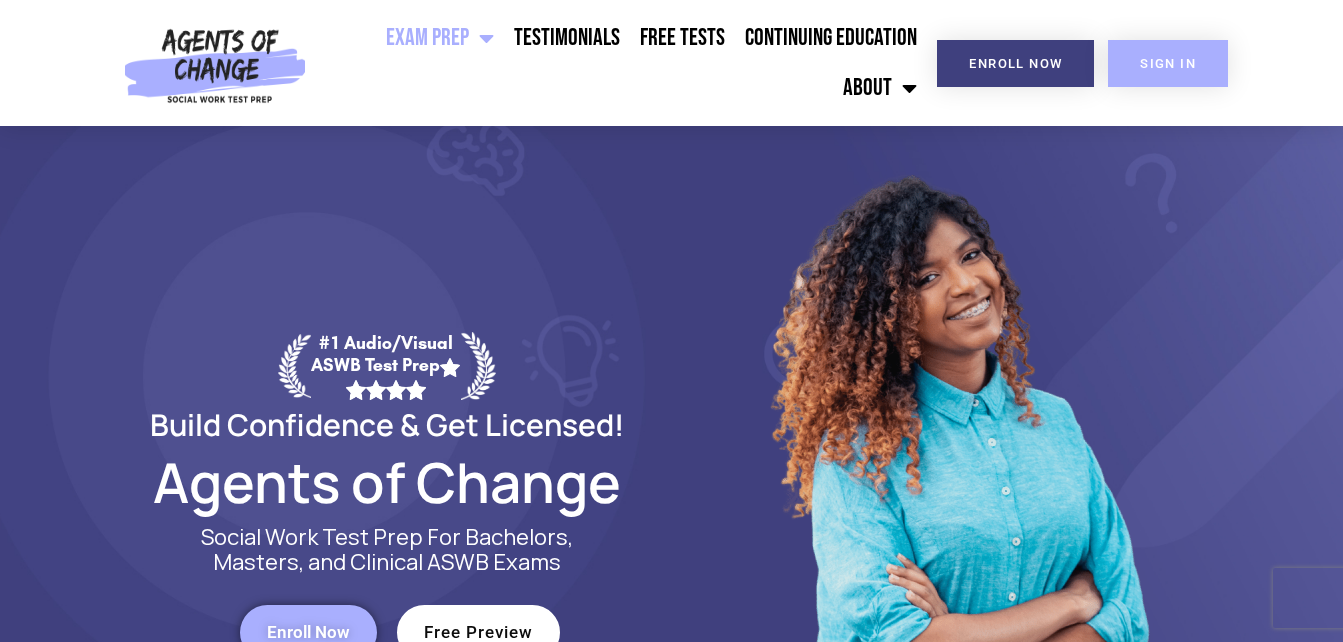 click on "SIGN IN" at bounding box center [1168, 63] 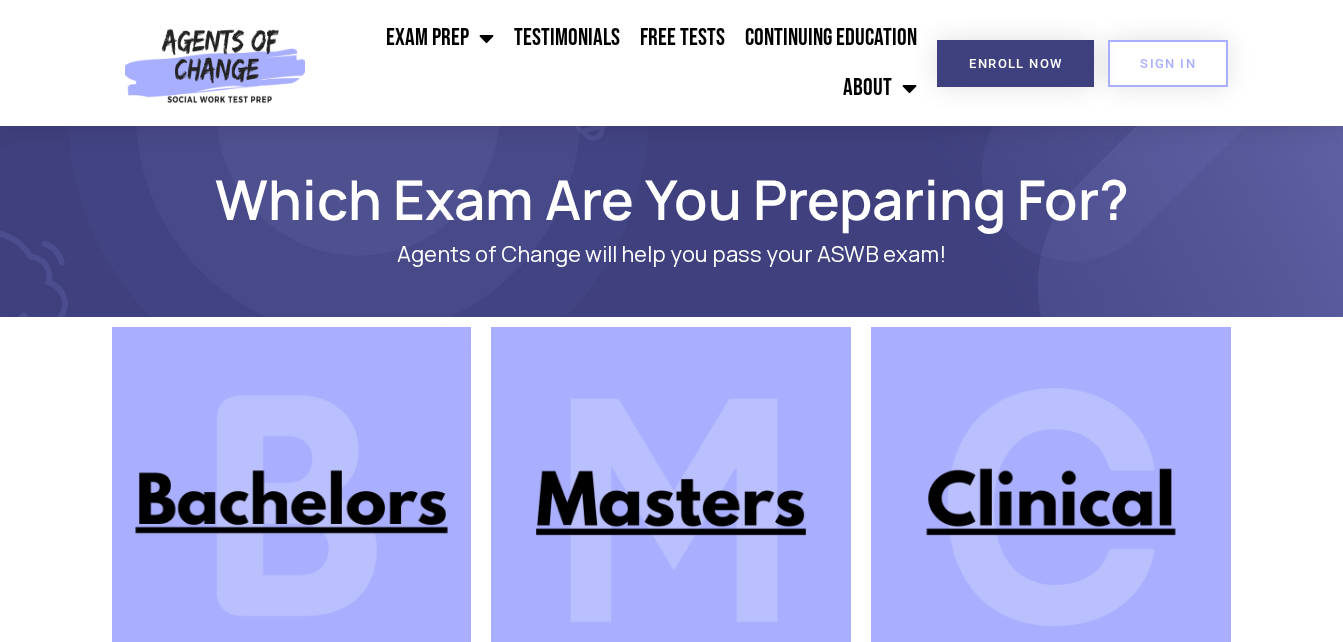 scroll, scrollTop: 0, scrollLeft: 0, axis: both 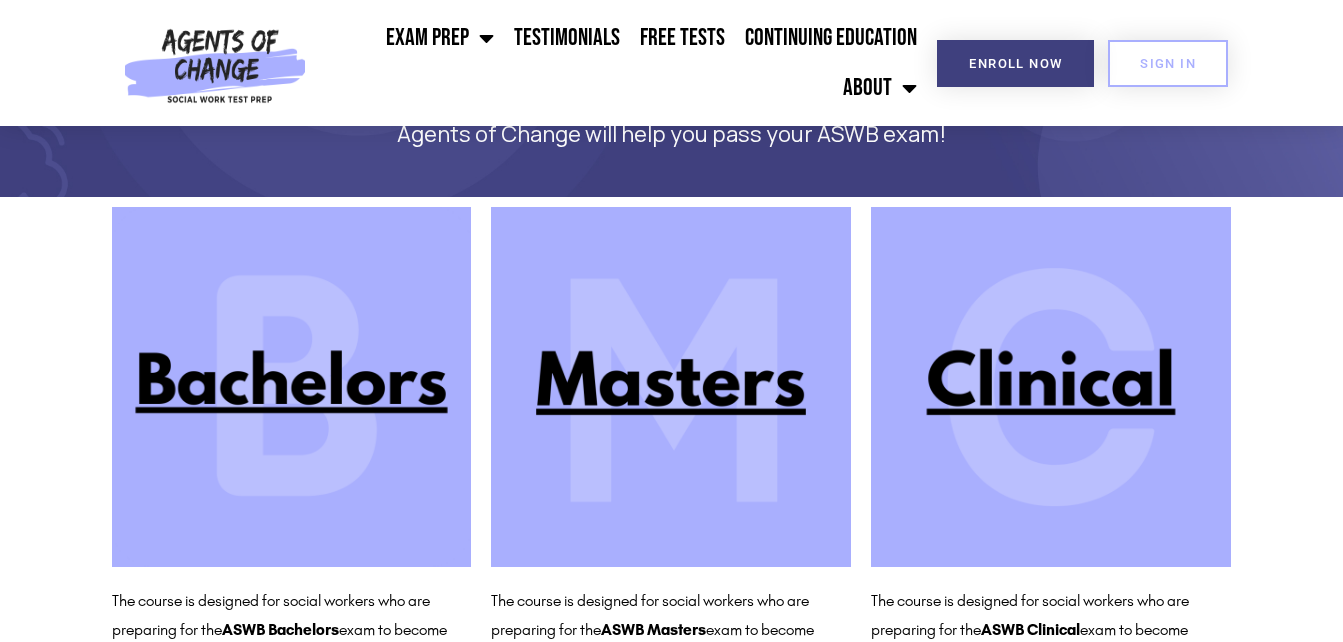 click at bounding box center (671, 387) 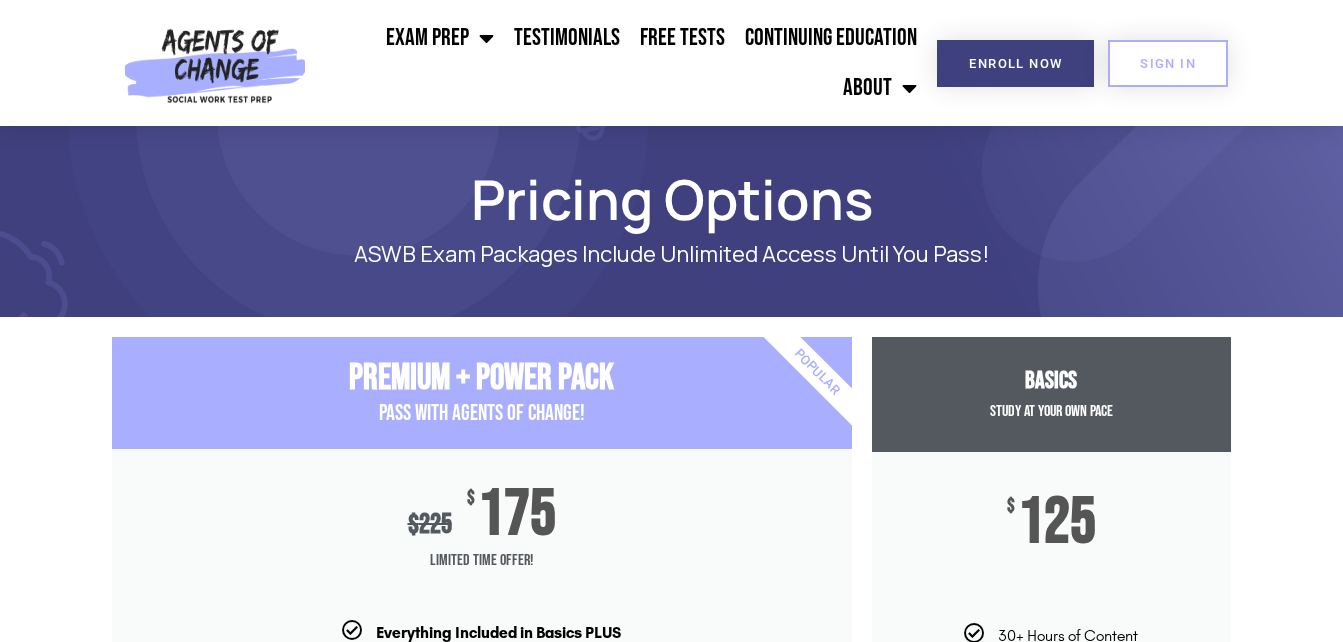 scroll, scrollTop: 0, scrollLeft: 0, axis: both 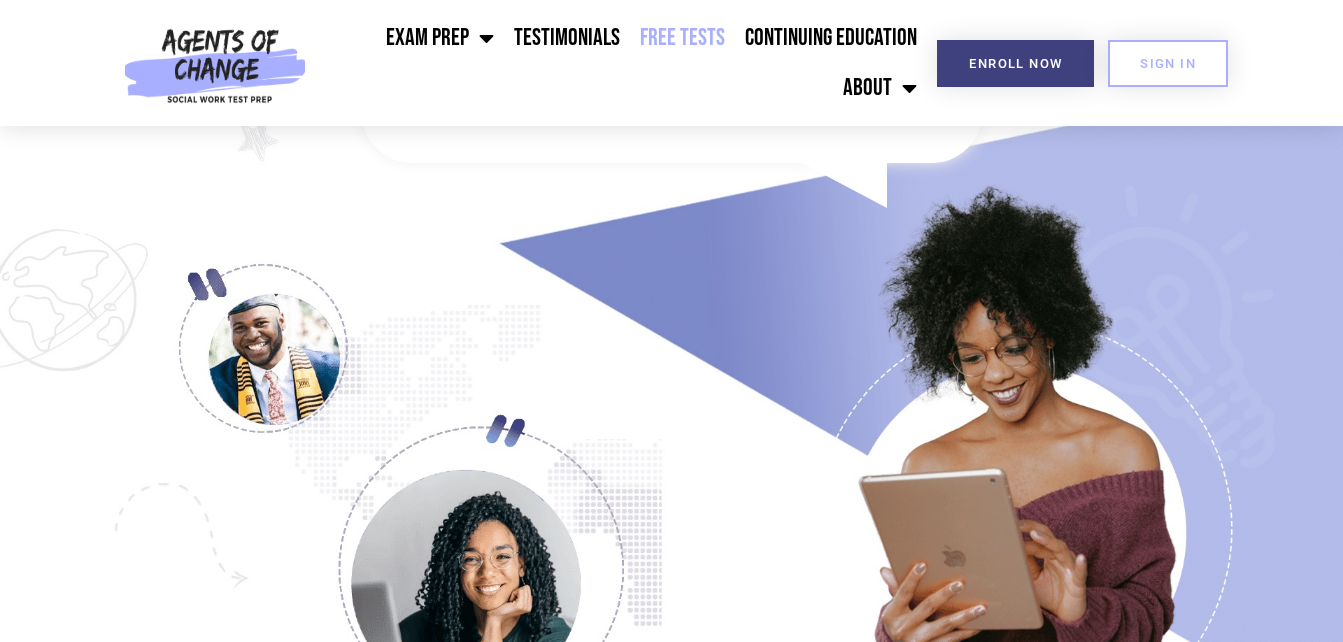click on "Free Tests" 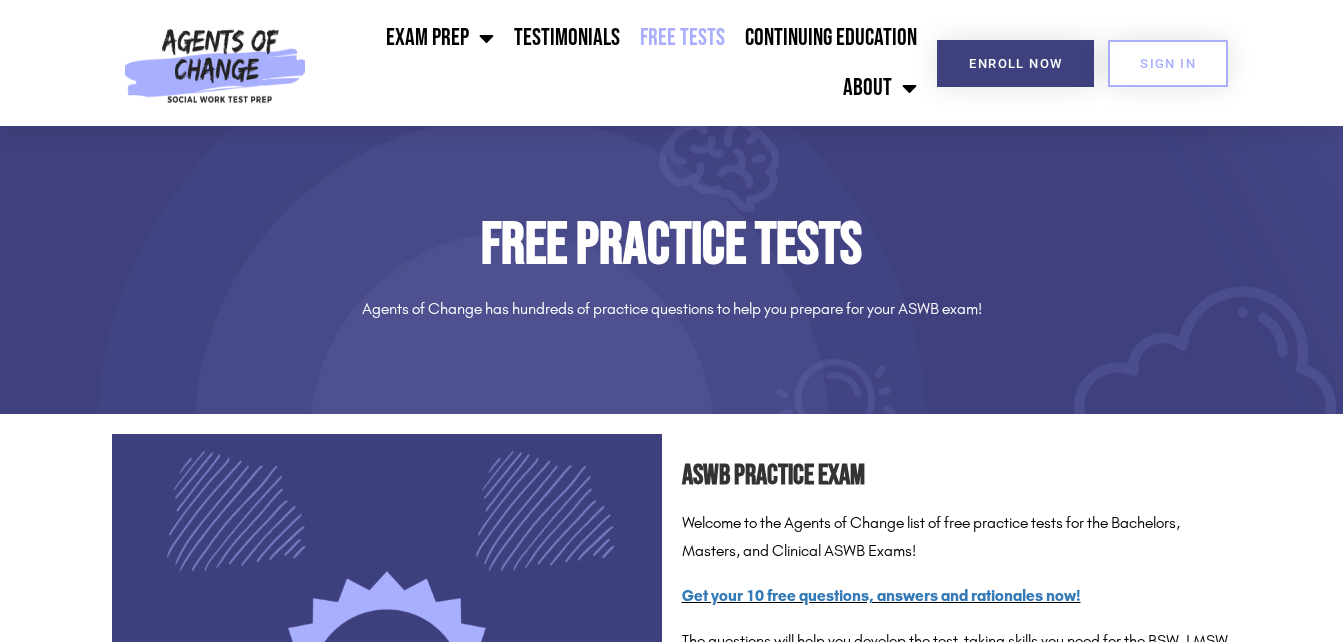 scroll, scrollTop: 0, scrollLeft: 0, axis: both 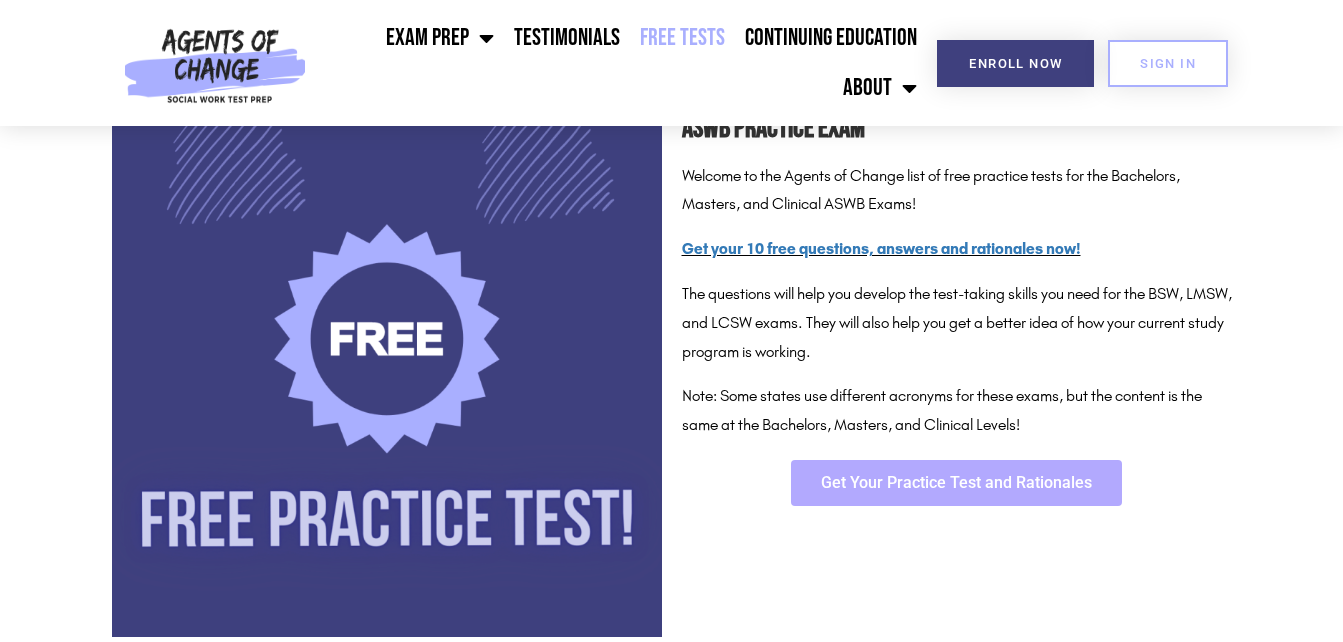 click on "Get Your Practice Test and Rationales" at bounding box center [956, 483] 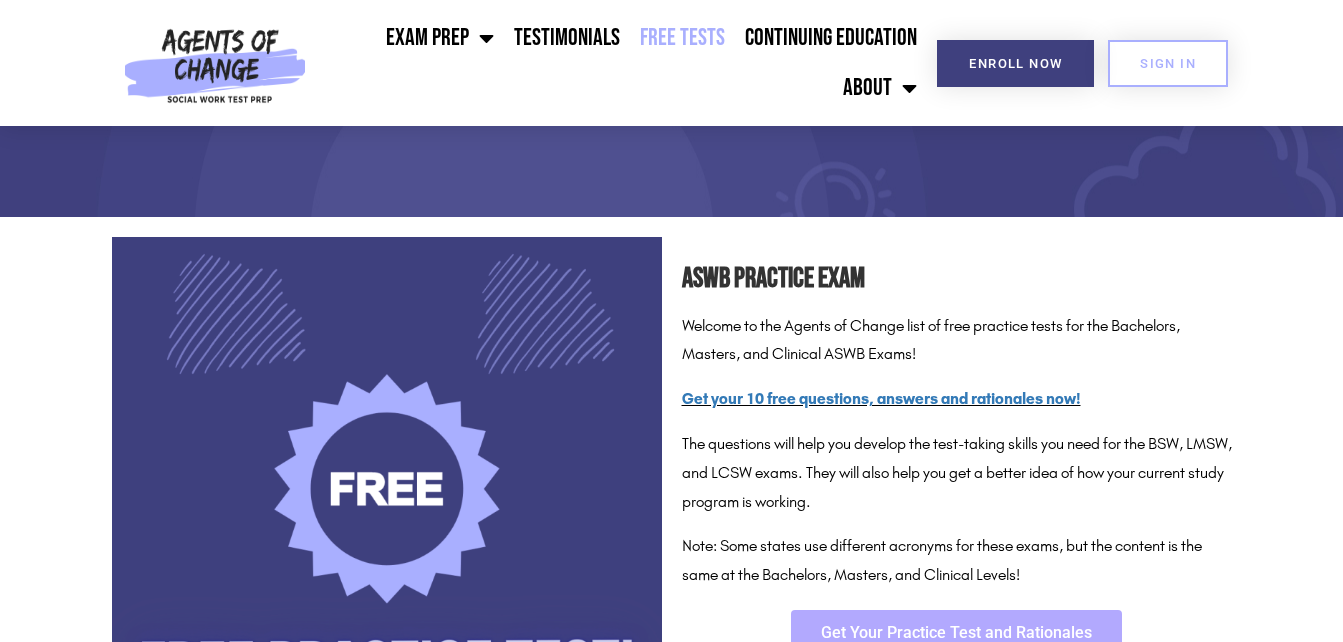 scroll, scrollTop: 160, scrollLeft: 0, axis: vertical 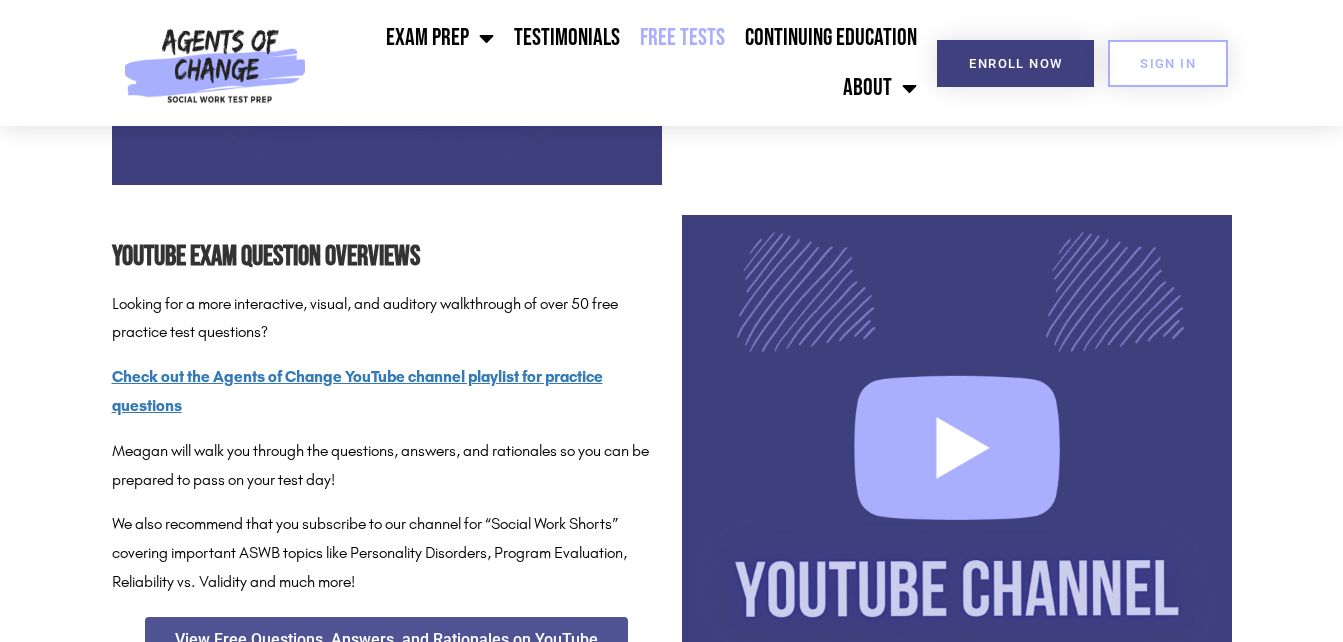 click at bounding box center (957, 490) 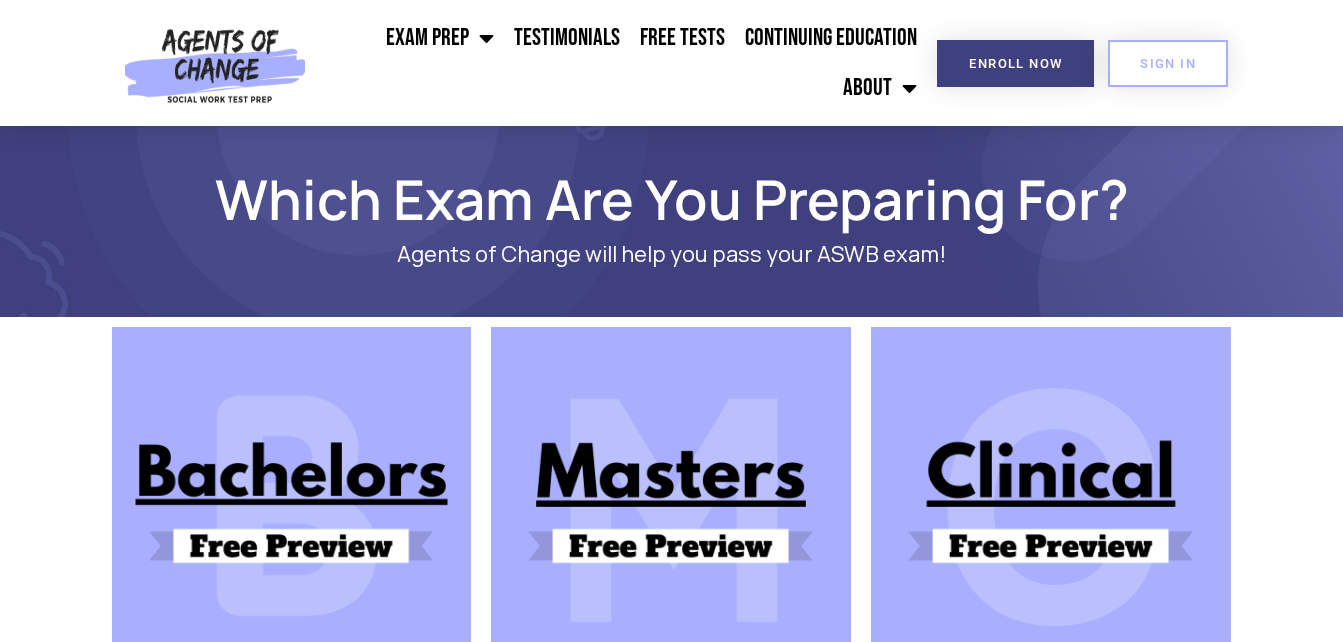 scroll, scrollTop: 0, scrollLeft: 0, axis: both 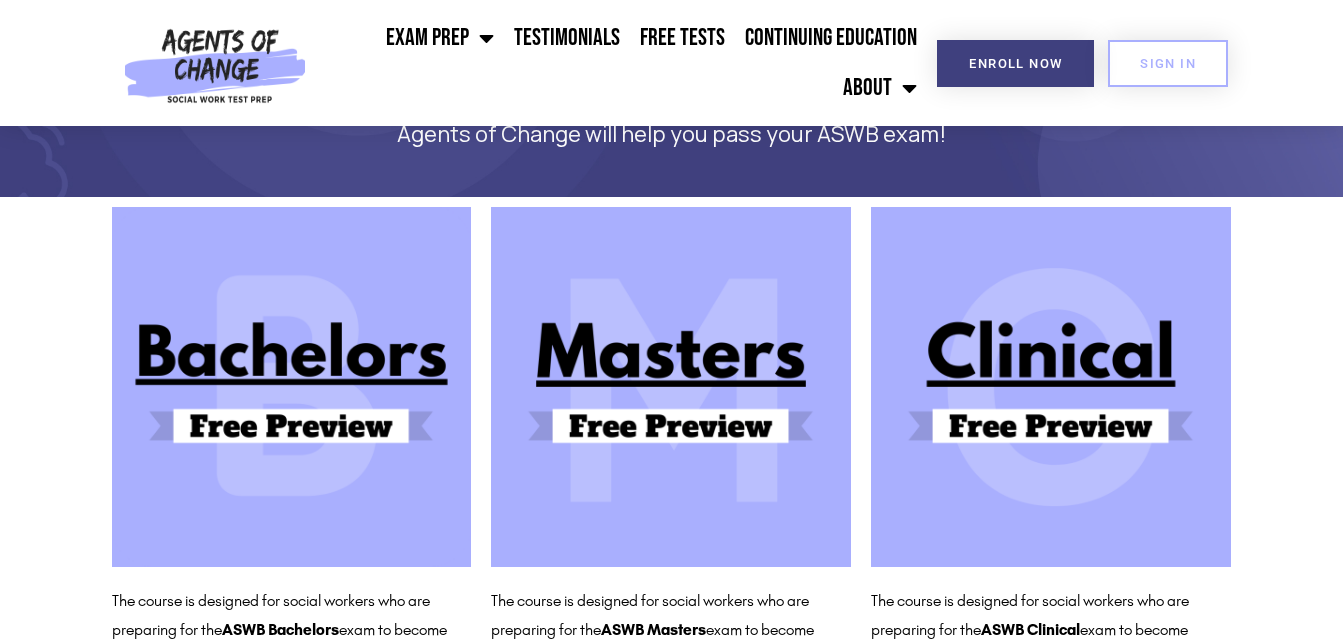 click at bounding box center [671, 387] 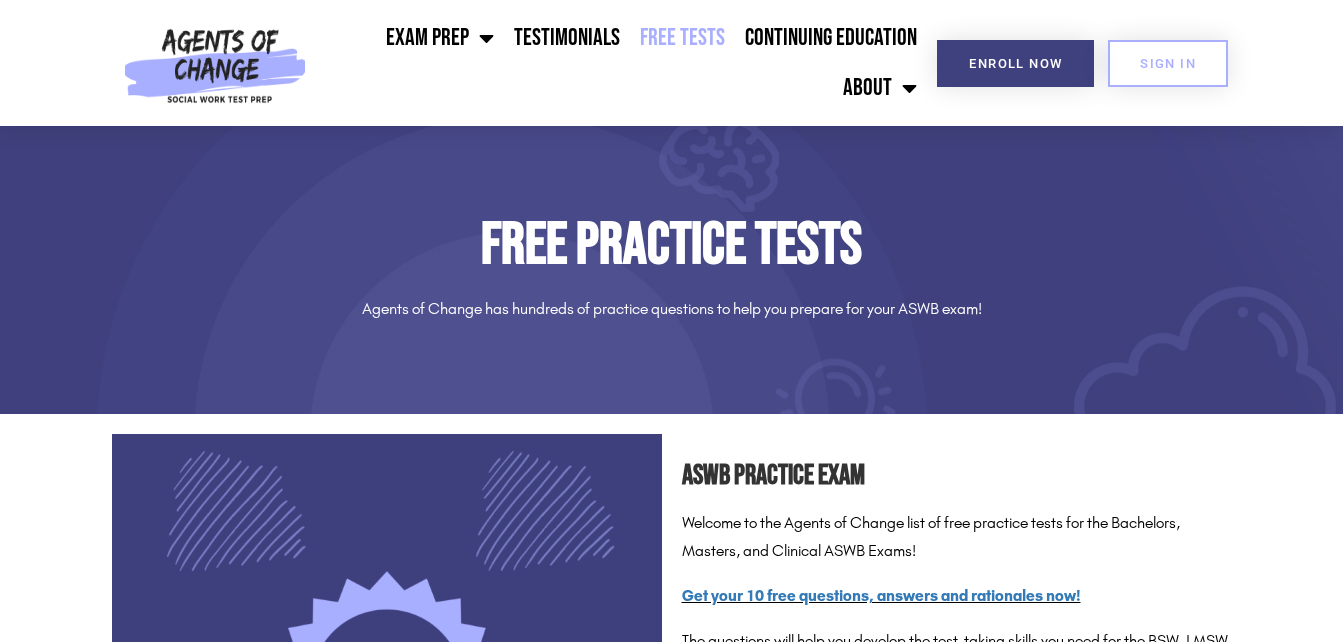 scroll, scrollTop: 0, scrollLeft: 0, axis: both 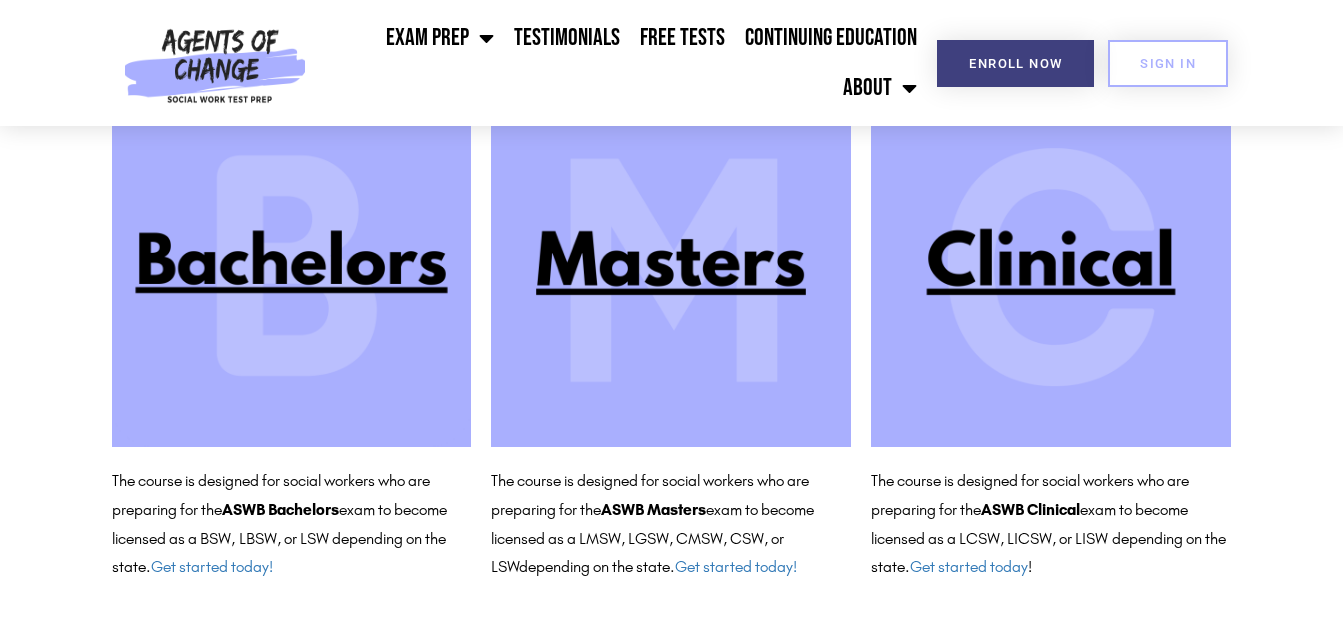 click at bounding box center (671, 267) 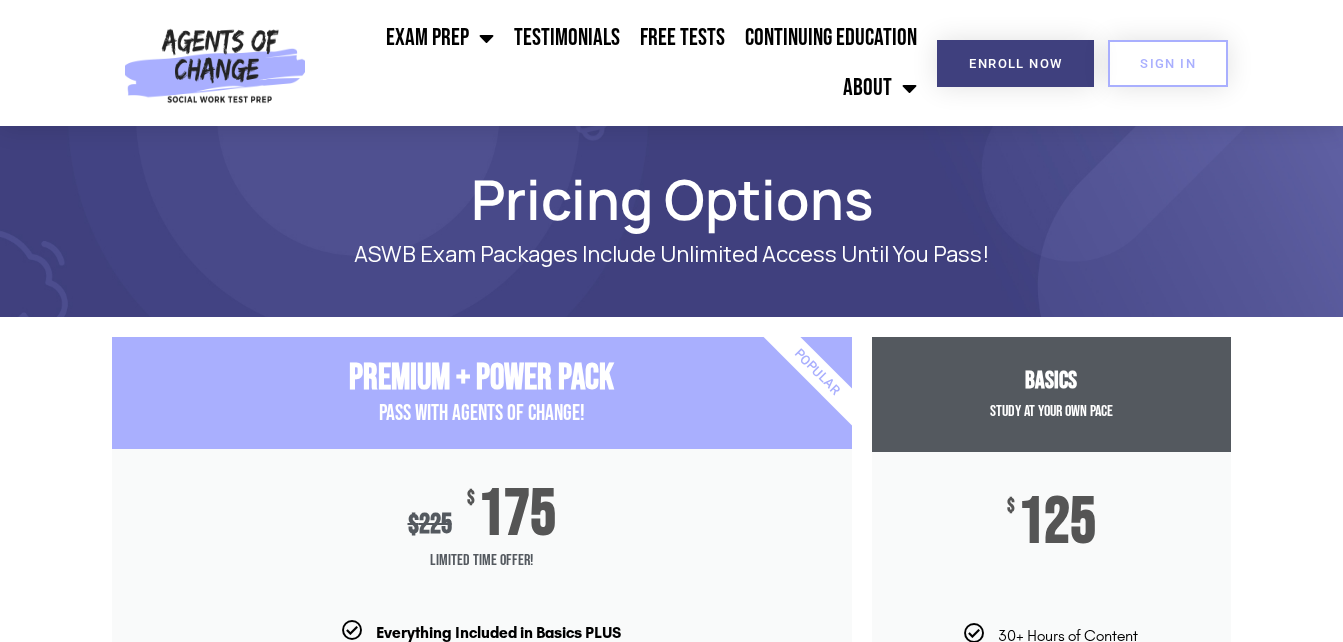 scroll, scrollTop: 0, scrollLeft: 0, axis: both 